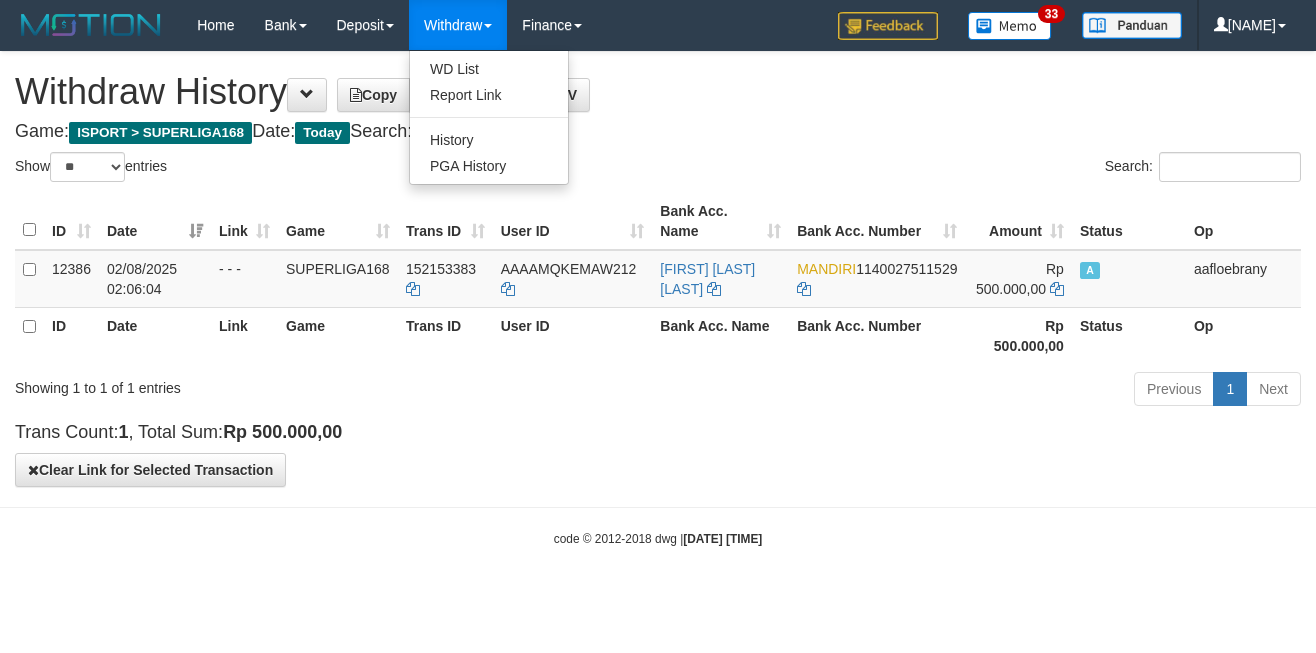 select on "**" 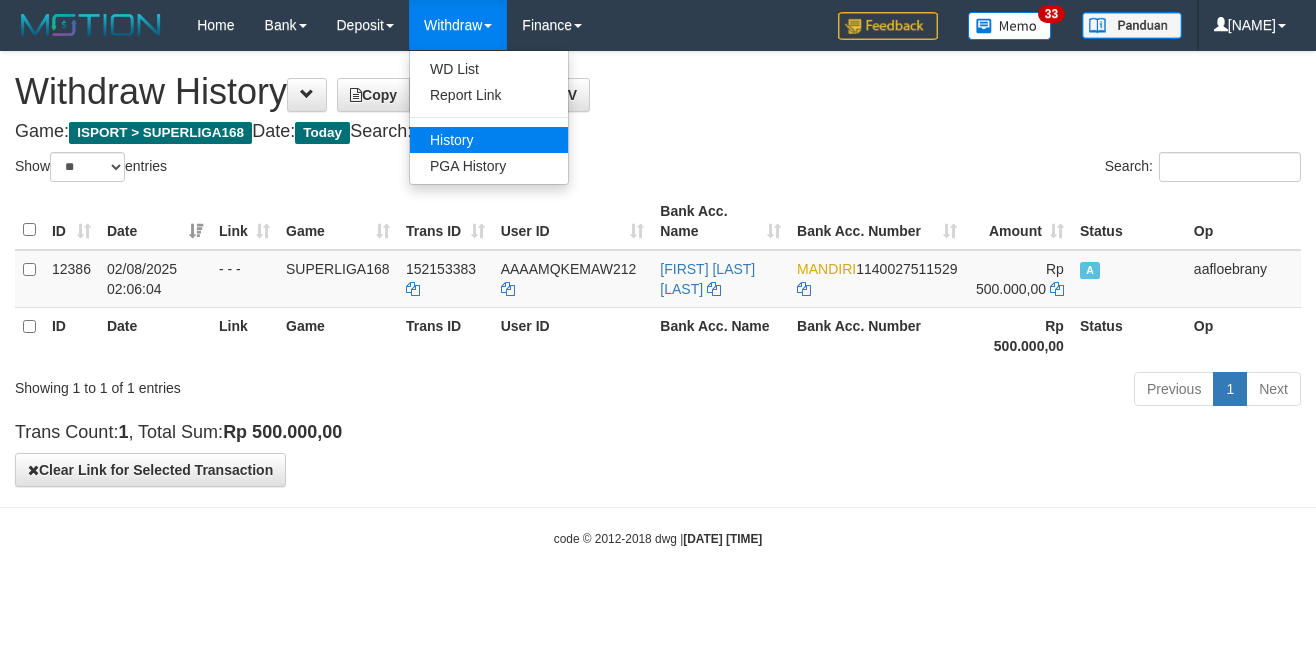 scroll, scrollTop: 0, scrollLeft: 0, axis: both 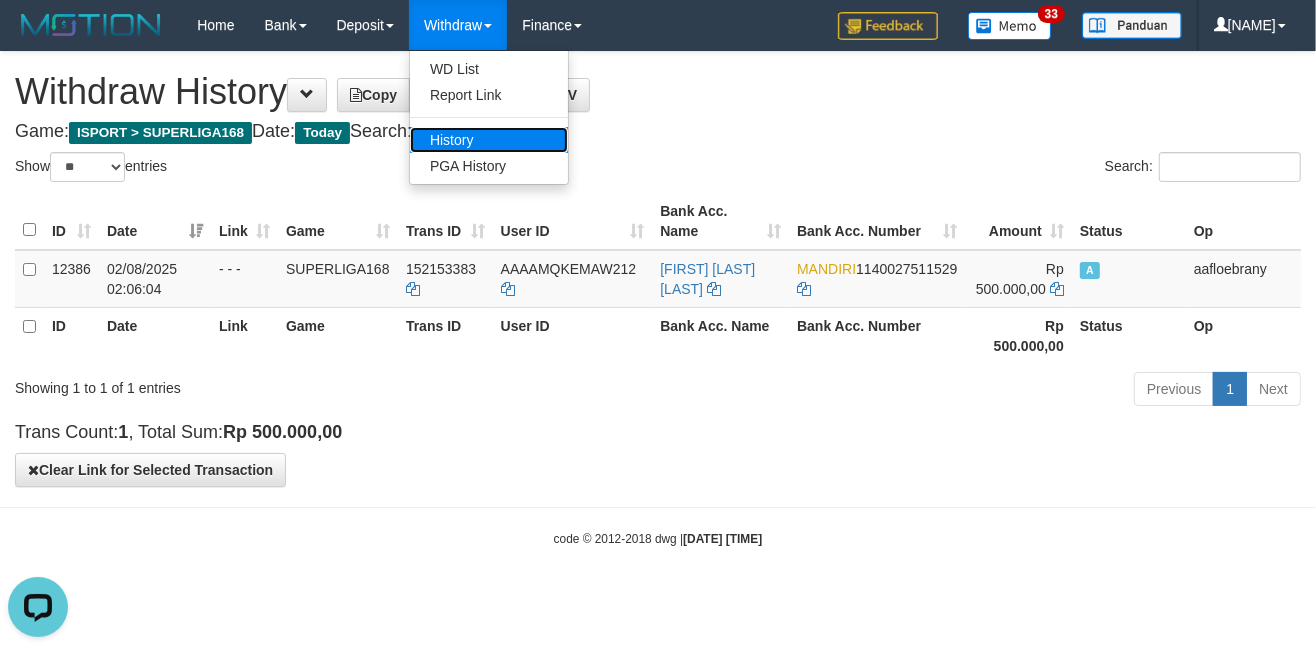 click on "History" at bounding box center (489, 140) 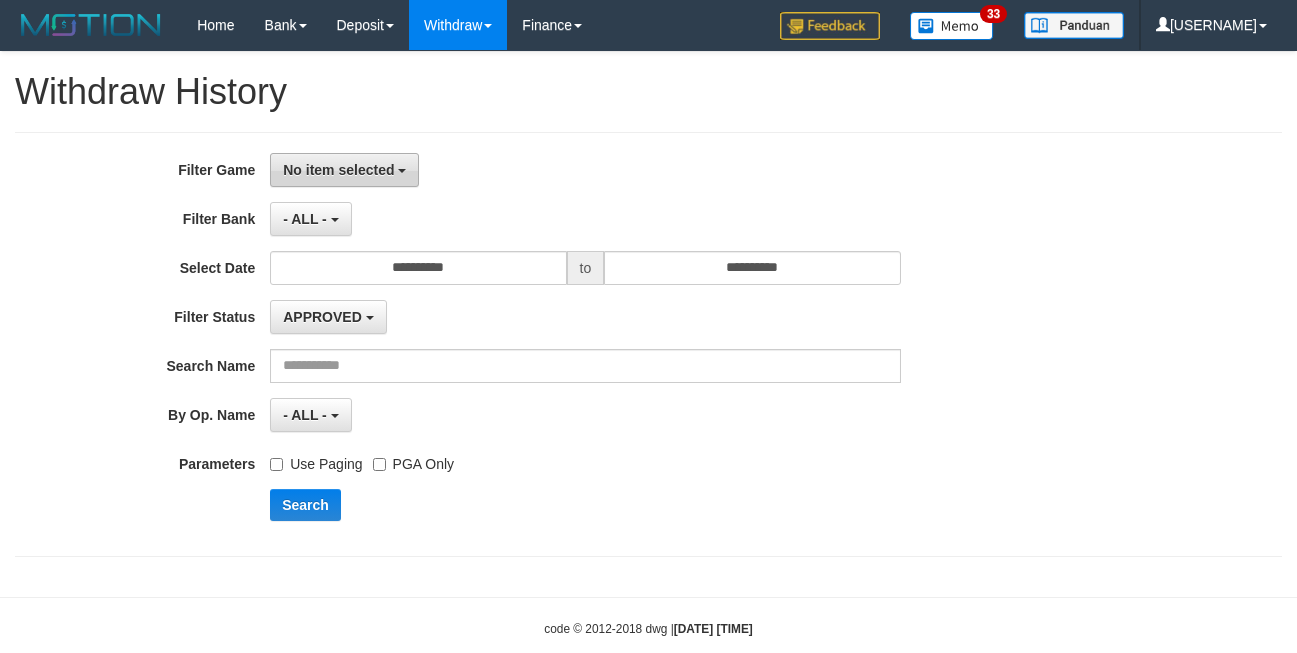 scroll, scrollTop: 0, scrollLeft: 0, axis: both 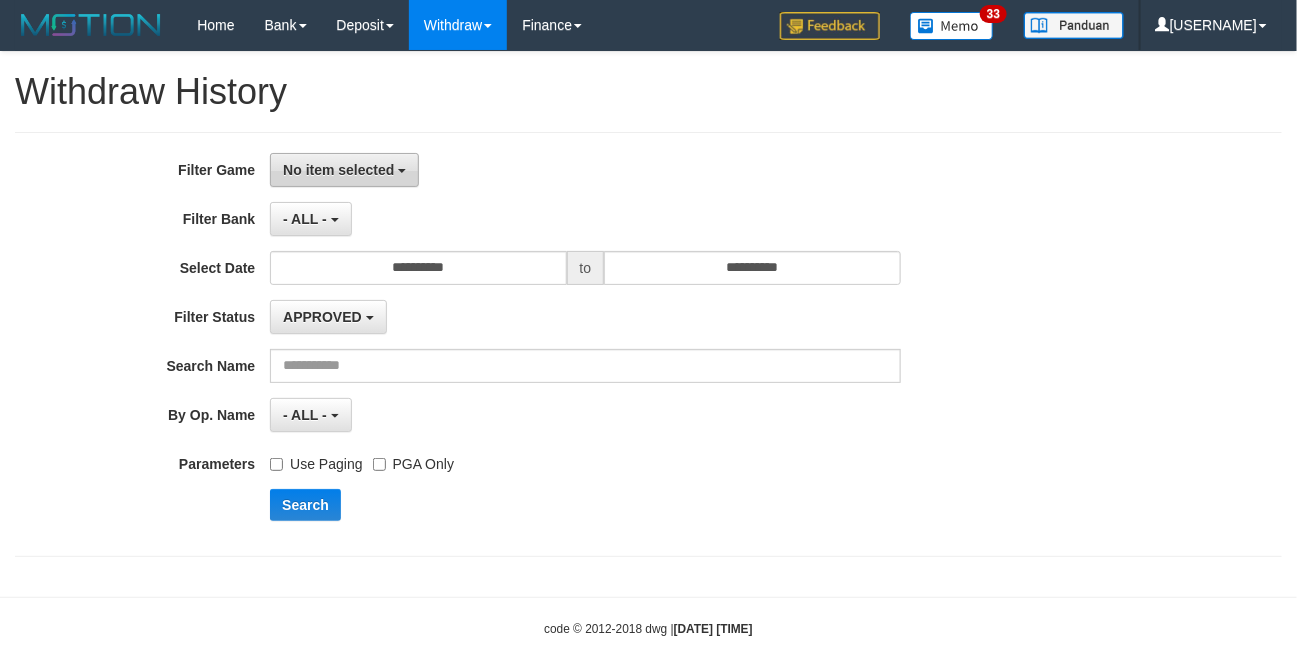 click on "No item selected" at bounding box center [344, 170] 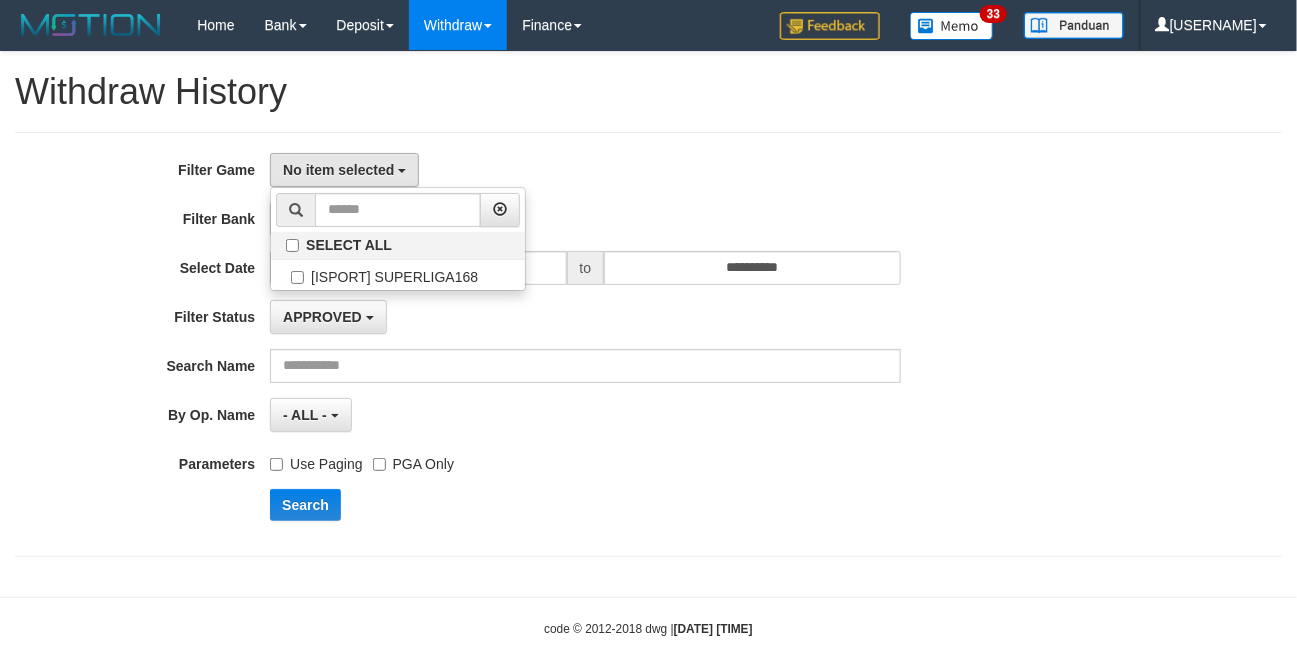 select on "***" 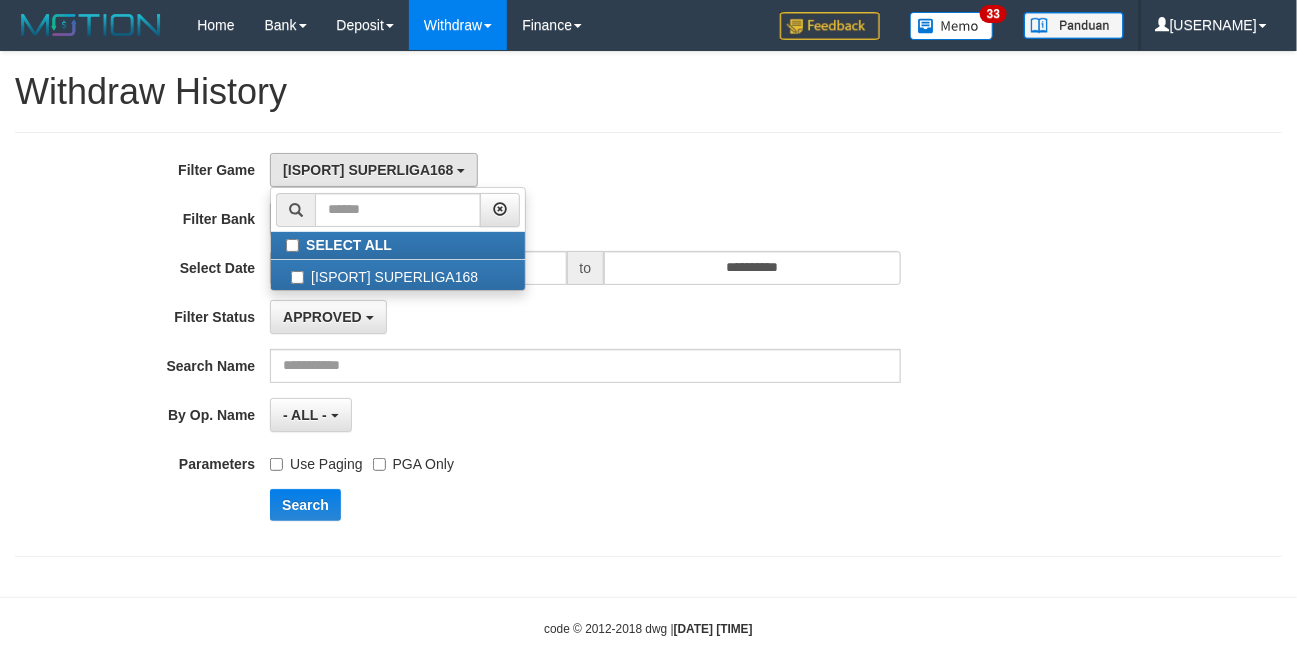 drag, startPoint x: 827, startPoint y: 138, endPoint x: 515, endPoint y: 337, distance: 370.0608 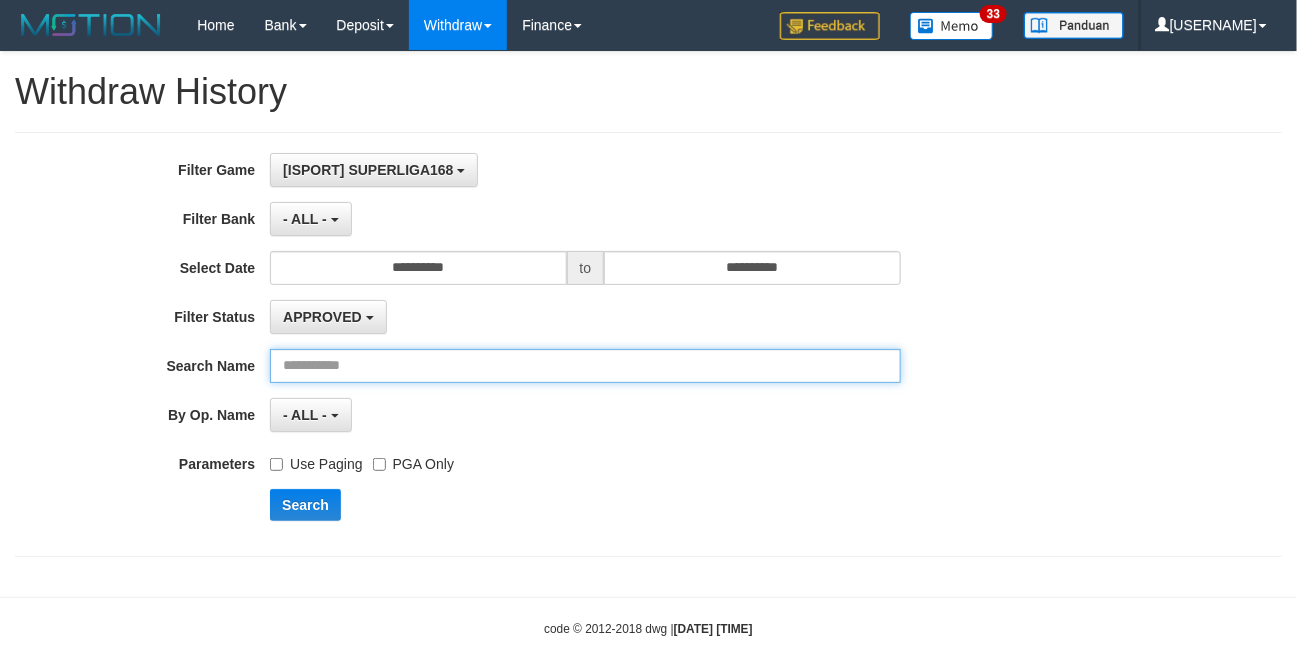 click at bounding box center (585, 366) 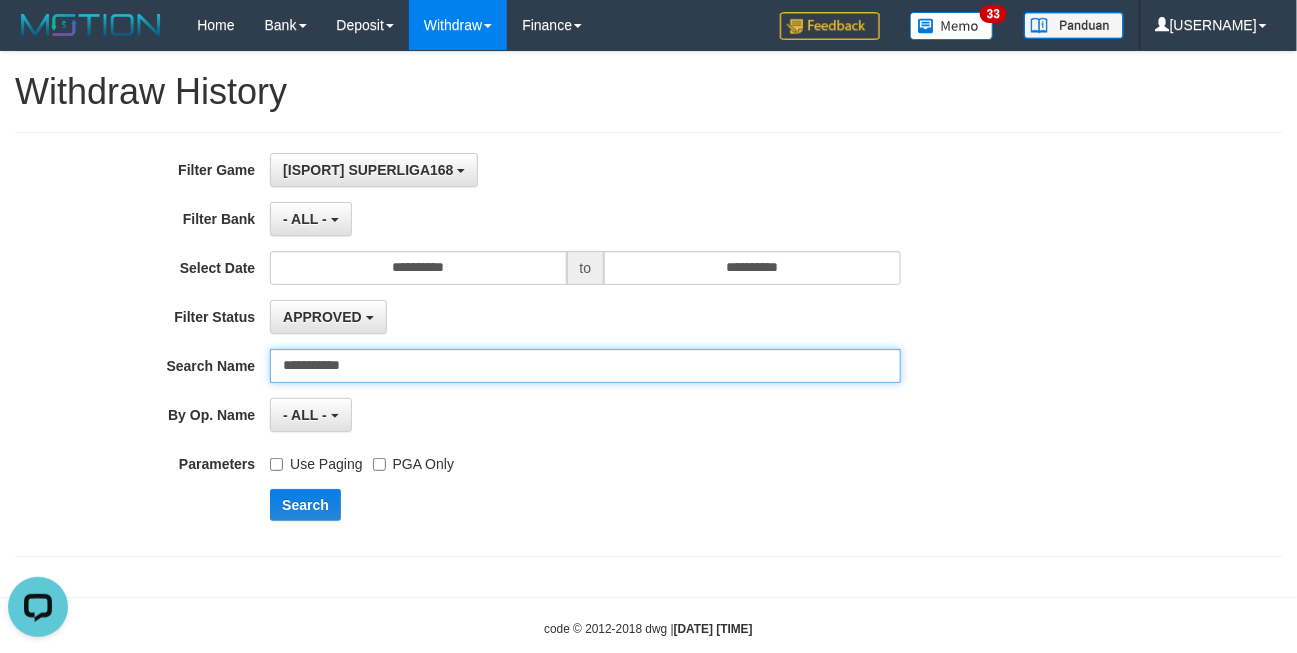 scroll, scrollTop: 0, scrollLeft: 0, axis: both 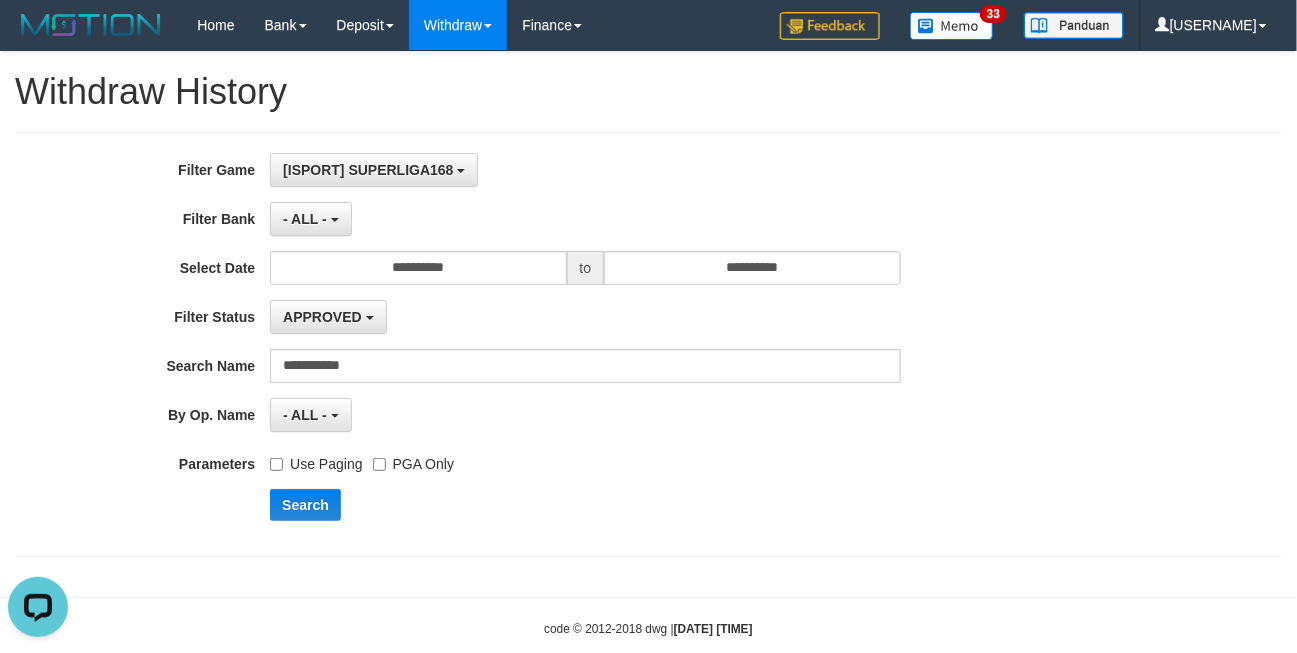 click on "Use Paging
PGA Only" at bounding box center (585, 460) 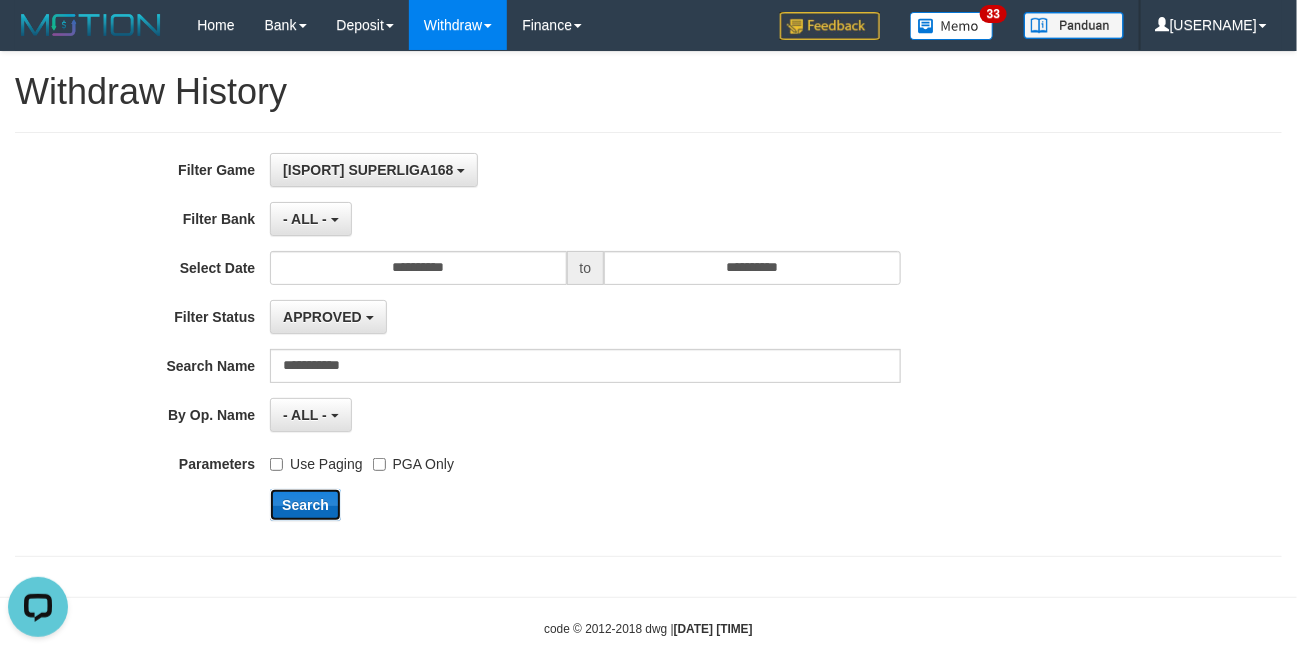 click on "Search" at bounding box center [305, 505] 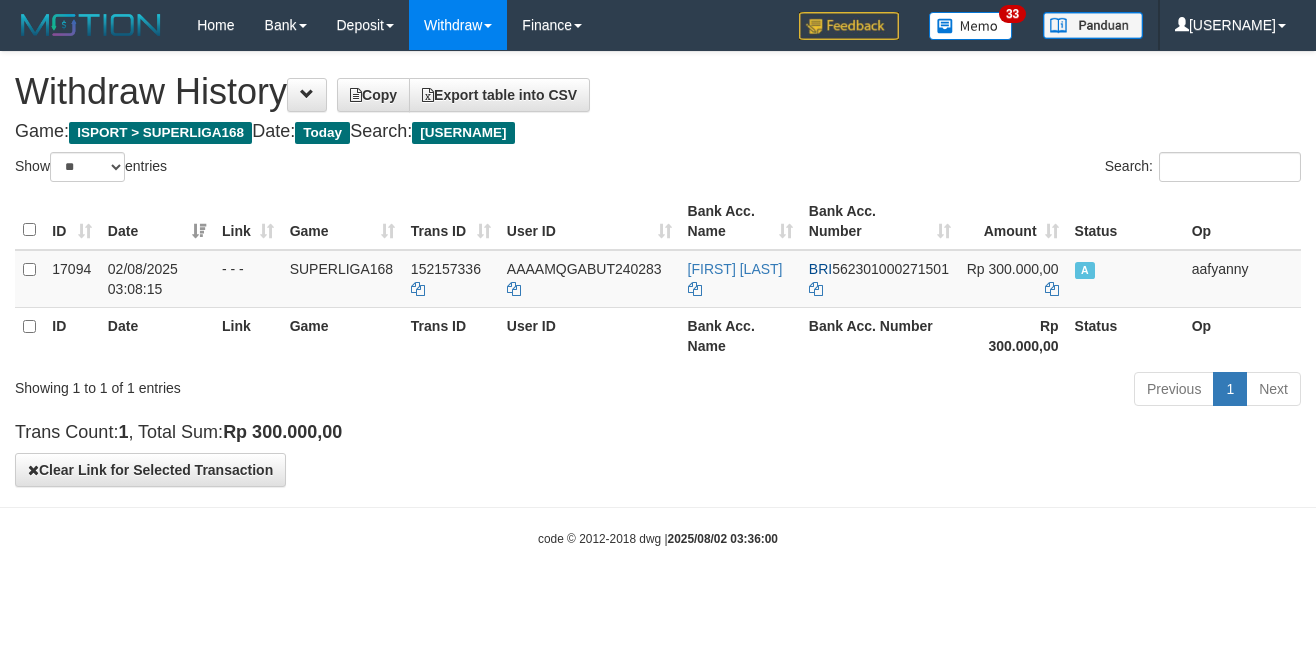 select on "**" 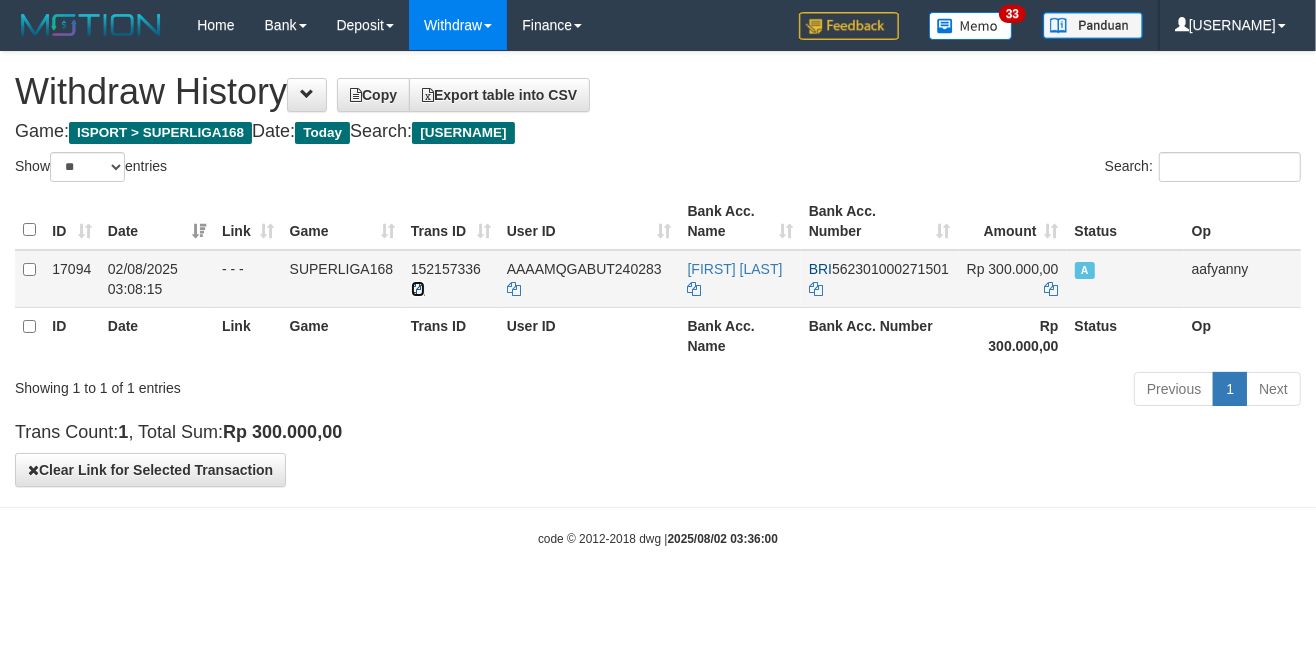 click at bounding box center (418, 289) 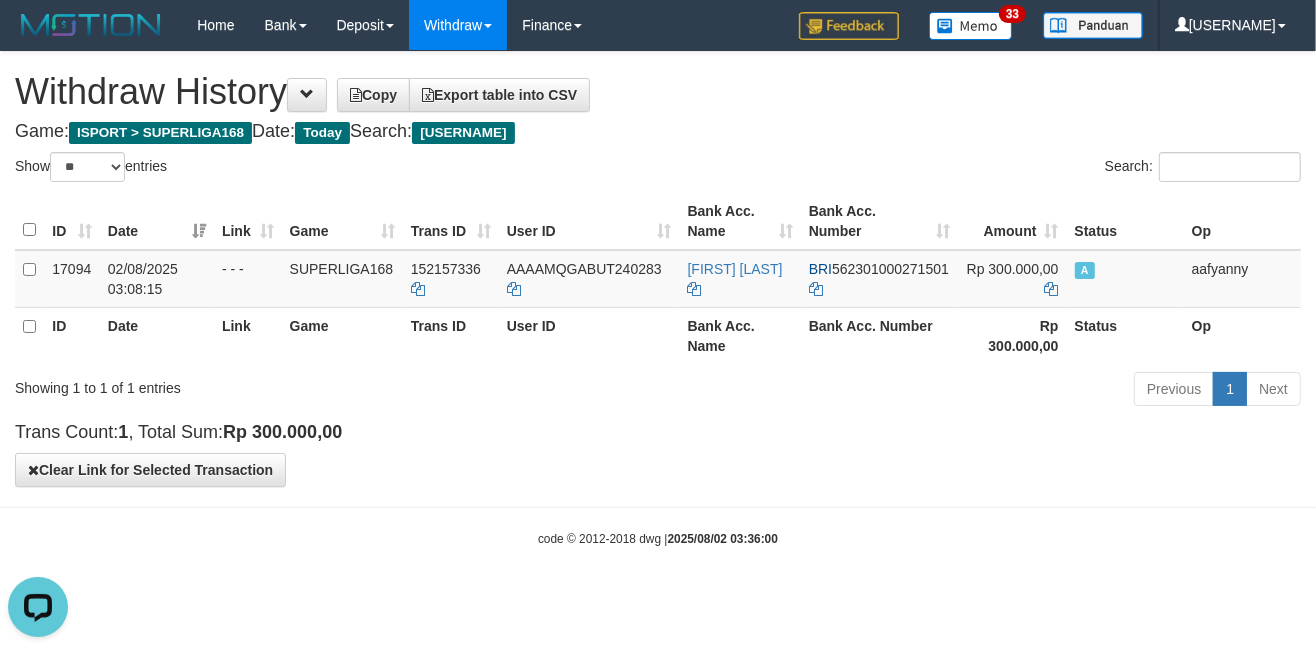 scroll, scrollTop: 0, scrollLeft: 0, axis: both 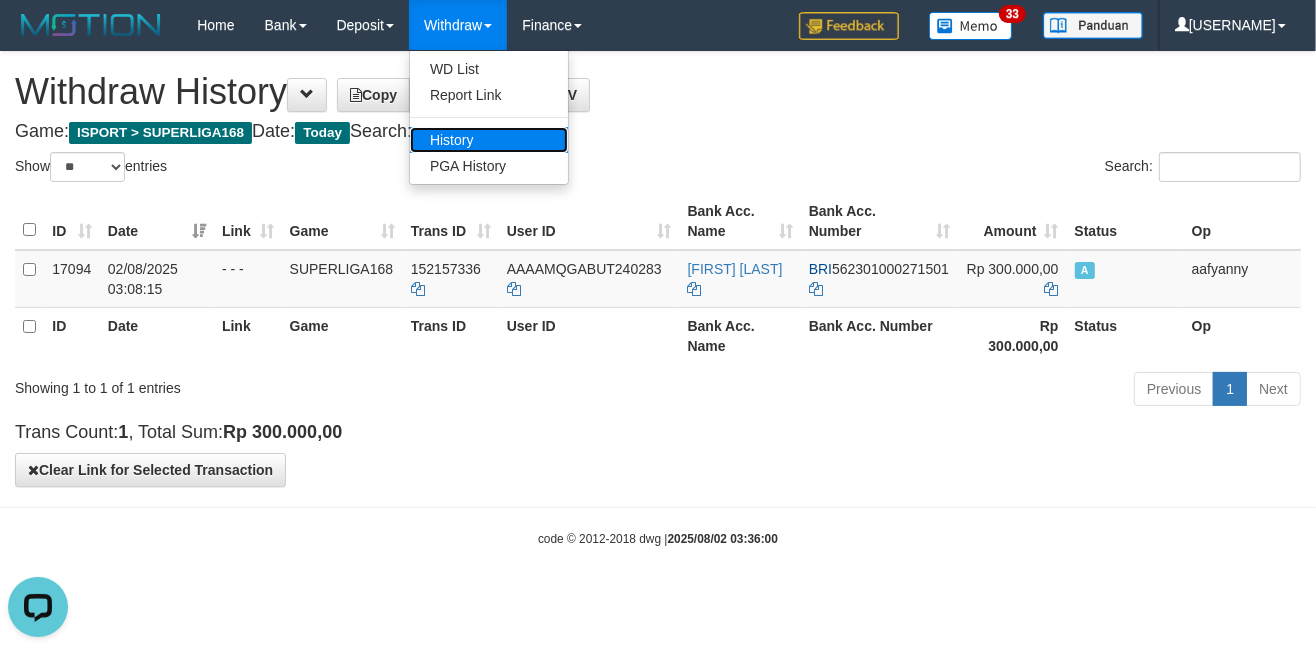click on "History" at bounding box center [489, 140] 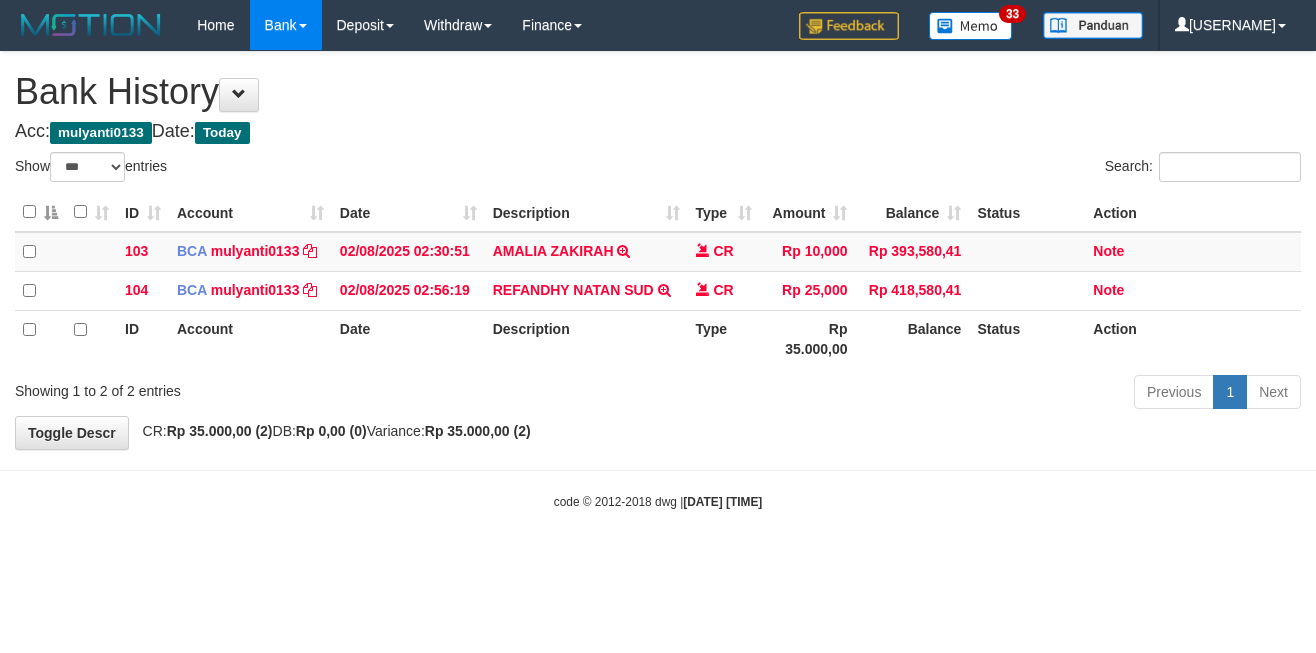 select on "***" 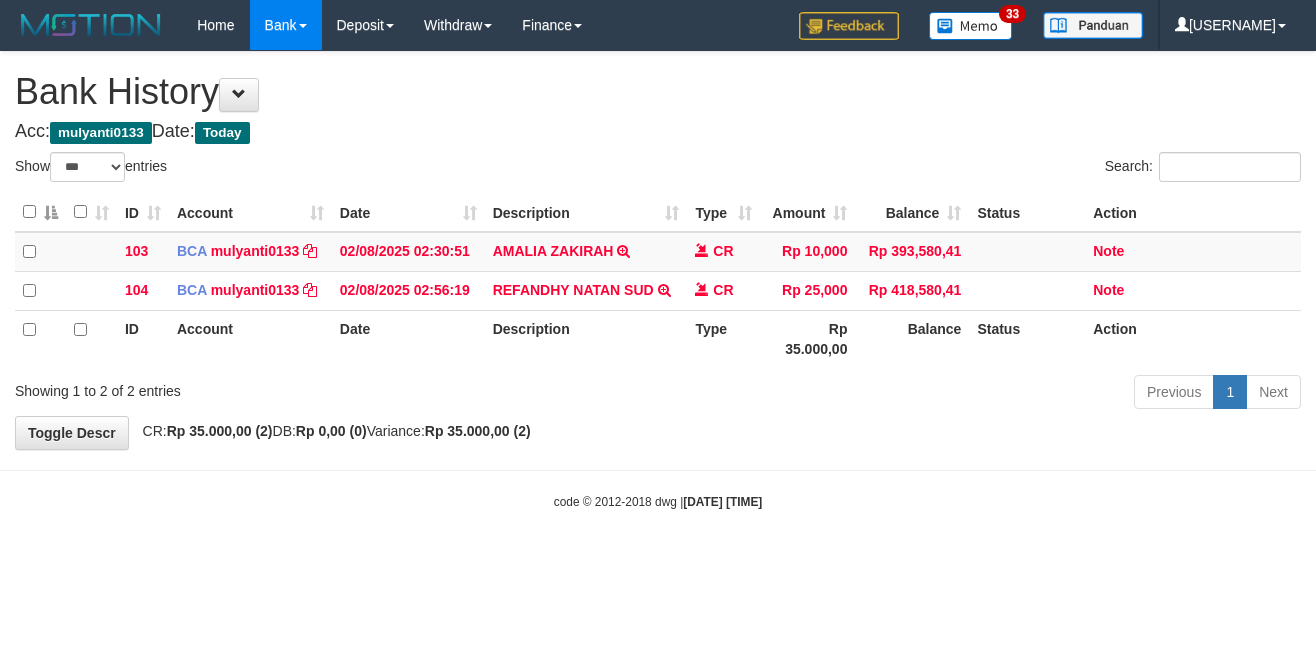 scroll, scrollTop: 0, scrollLeft: 0, axis: both 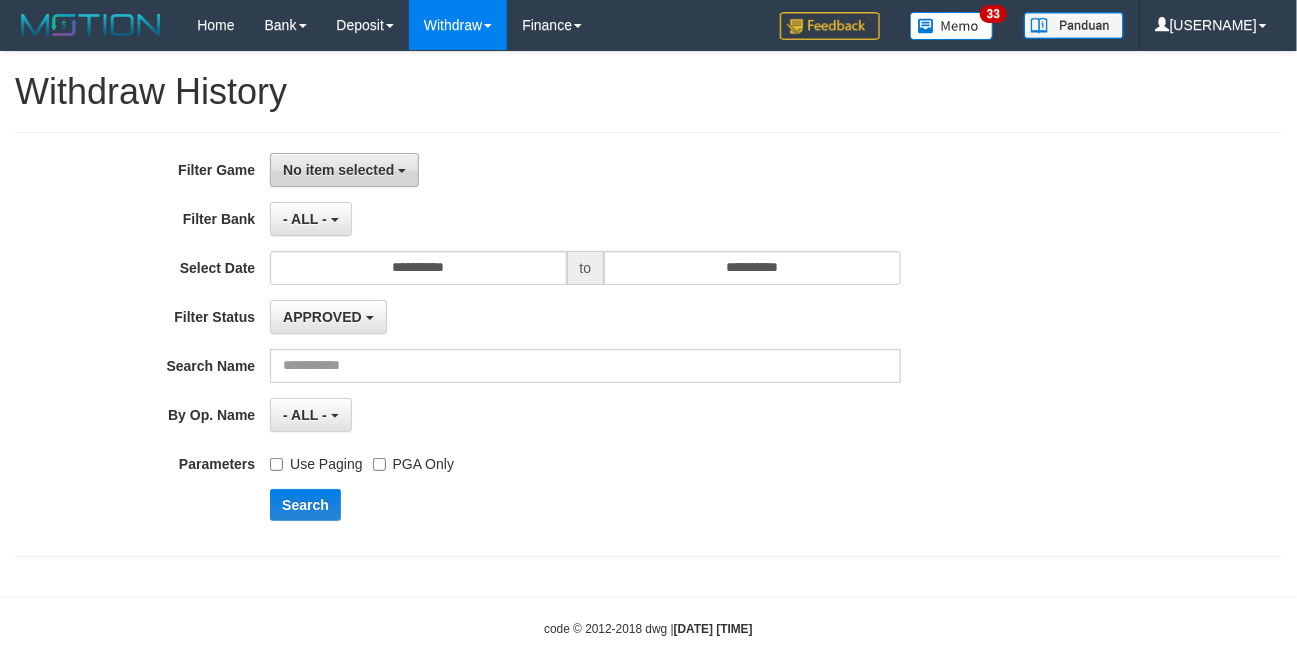 click on "No item selected" at bounding box center (344, 170) 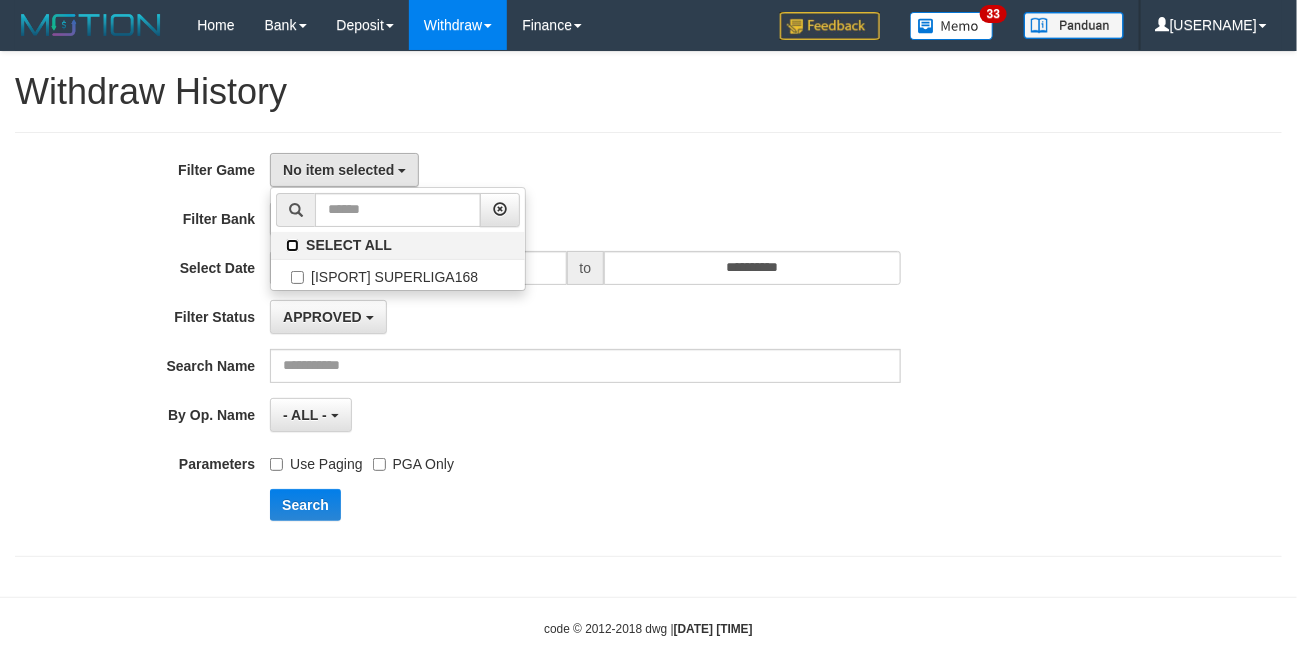 click on "SELECT ALL" at bounding box center [398, 245] 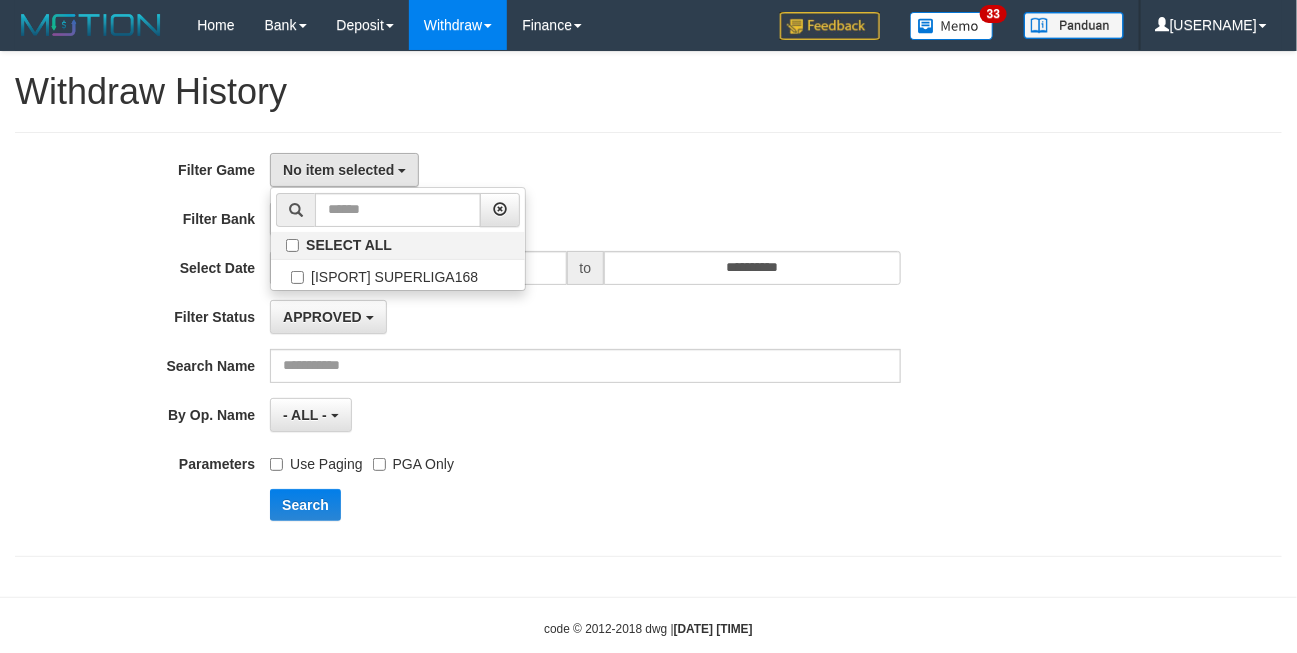 select on "***" 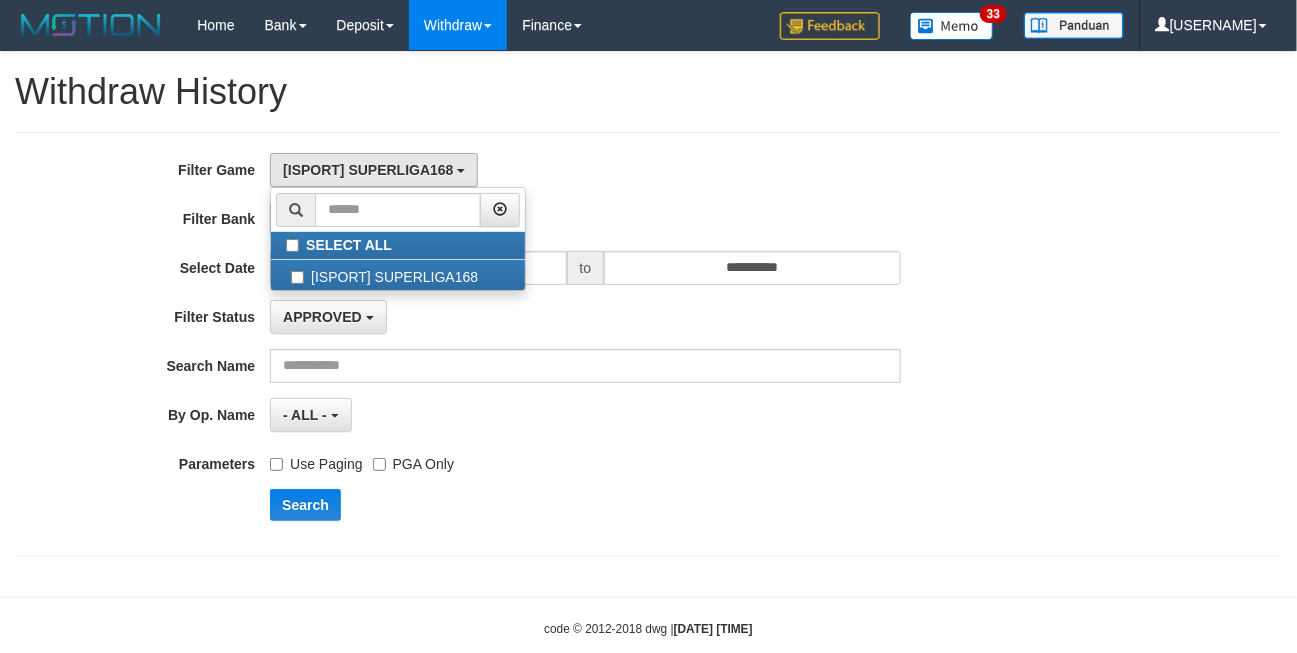 click at bounding box center (648, 132) 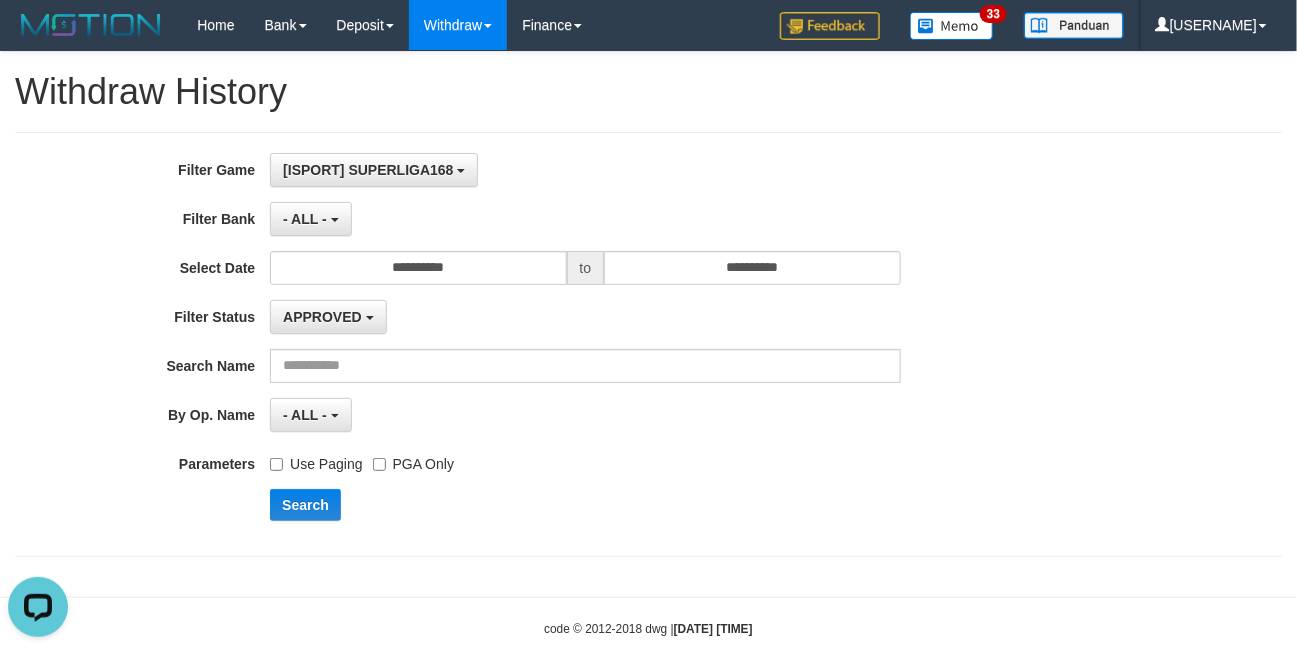 scroll, scrollTop: 0, scrollLeft: 0, axis: both 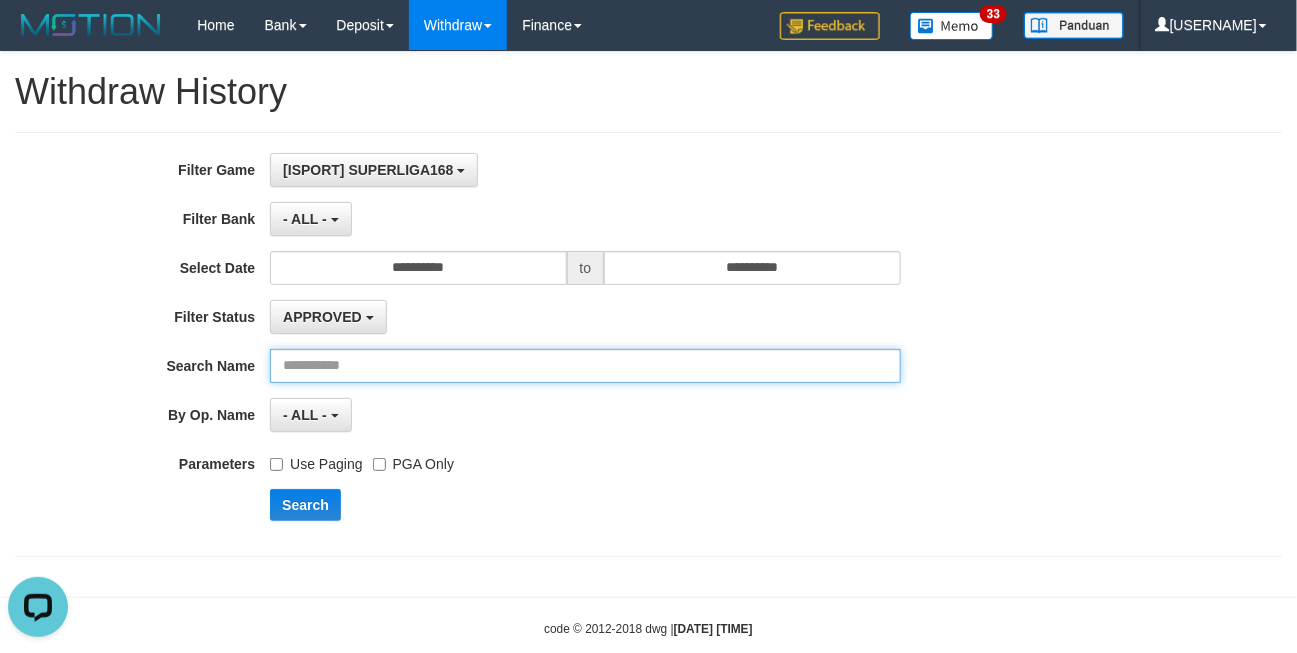 click at bounding box center (585, 366) 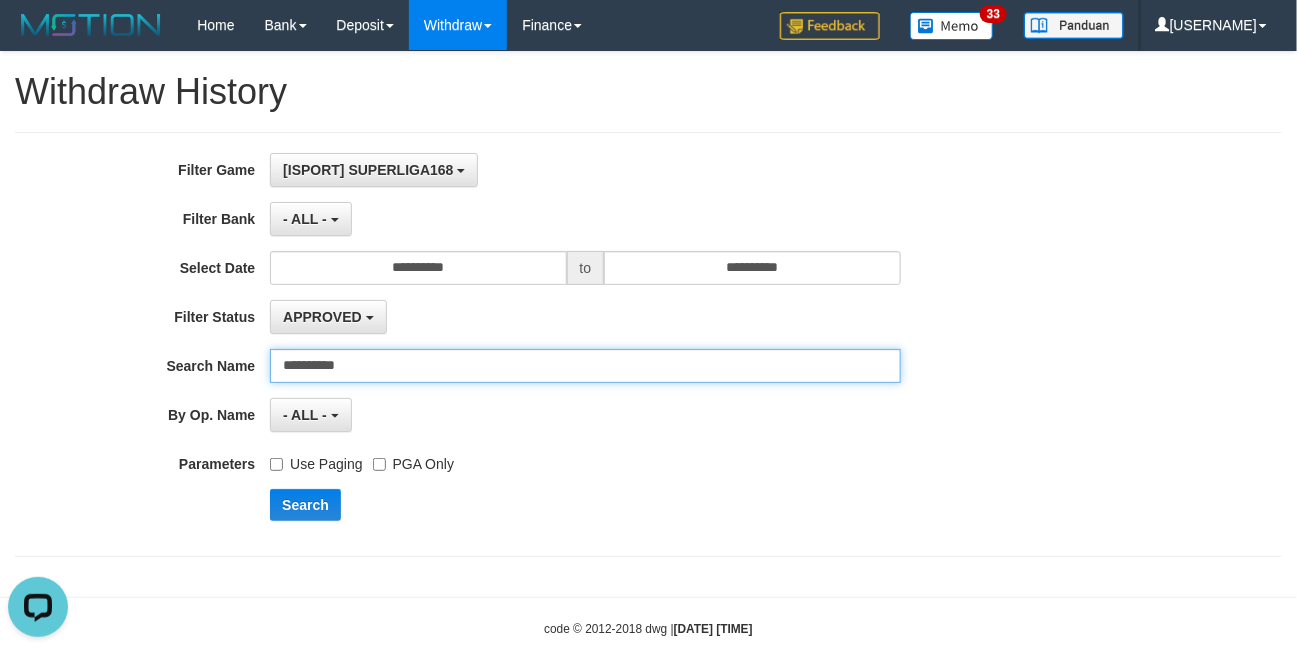 type on "**********" 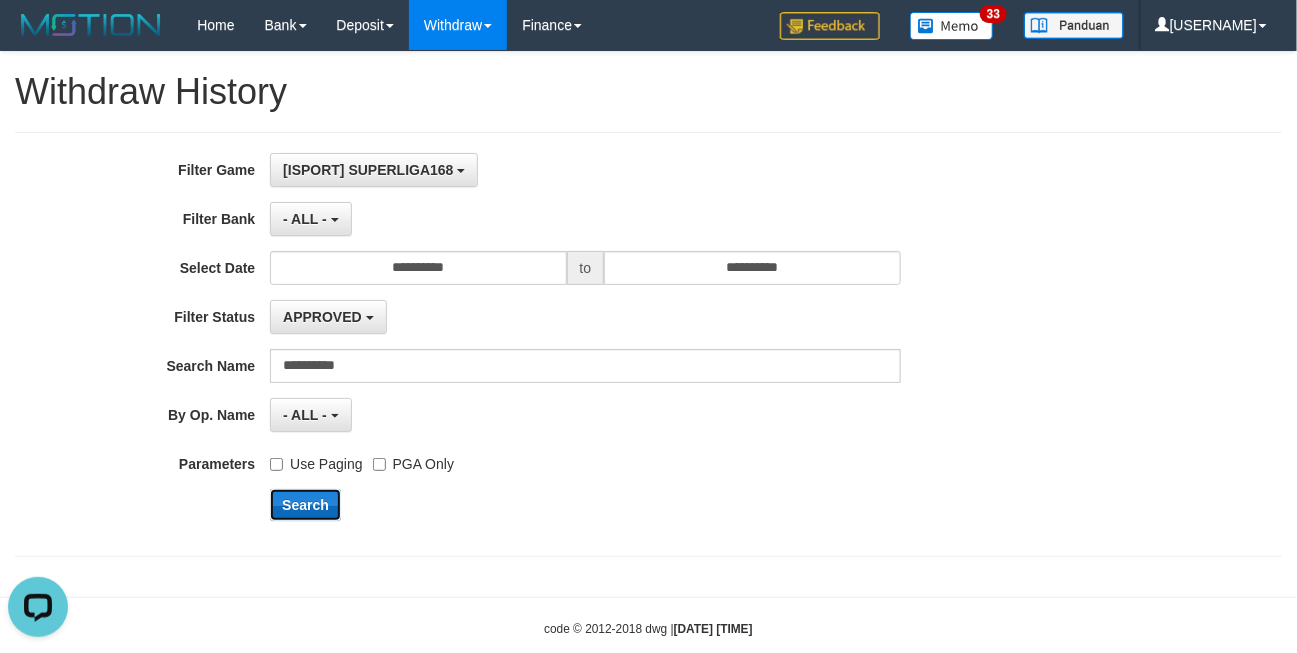 click on "Search" at bounding box center (305, 505) 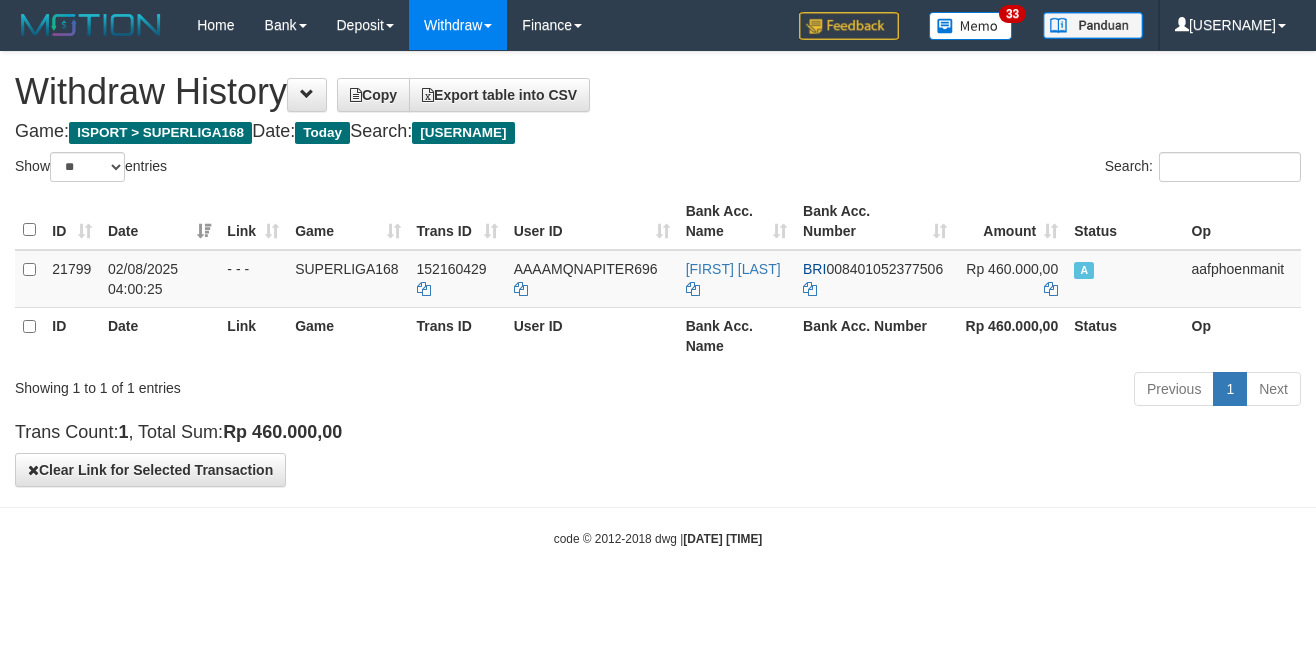select on "**" 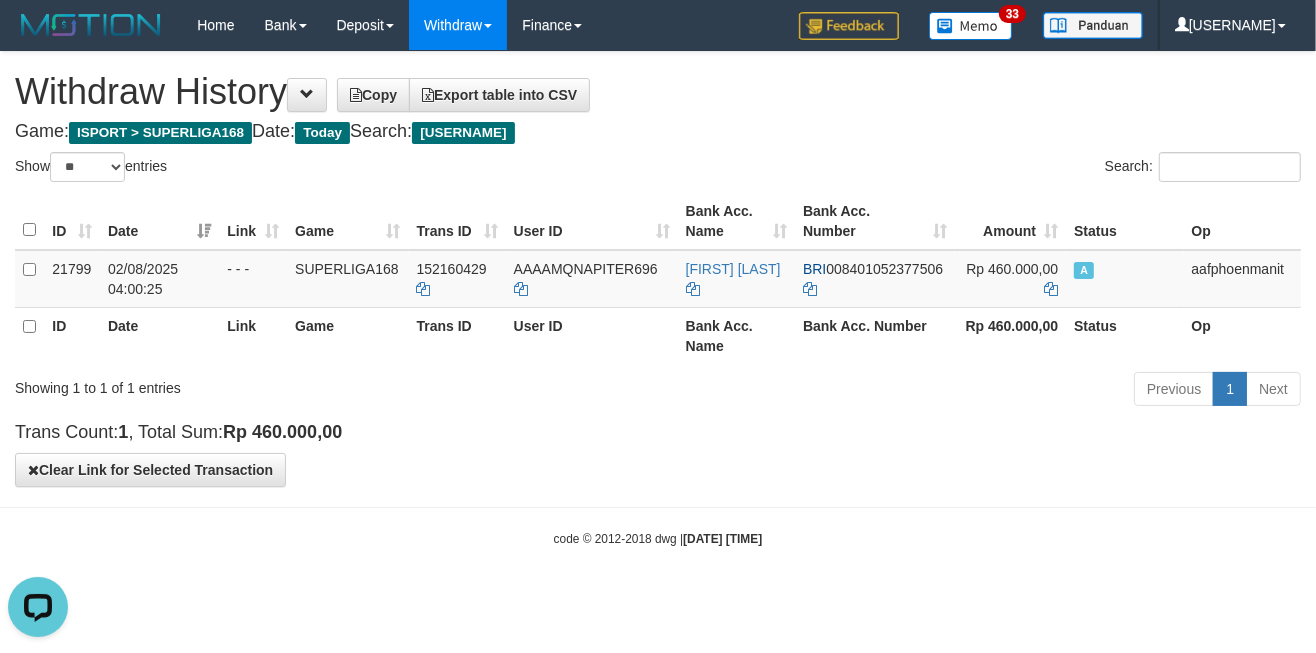 scroll, scrollTop: 0, scrollLeft: 0, axis: both 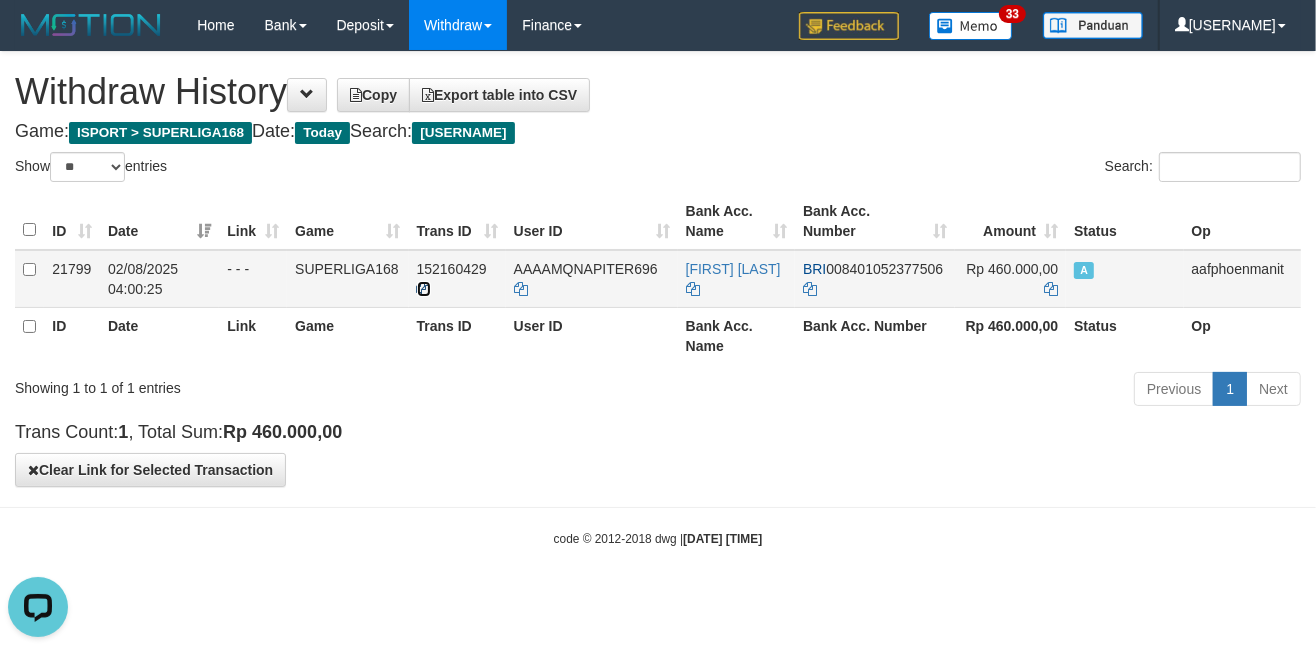 click at bounding box center [424, 289] 